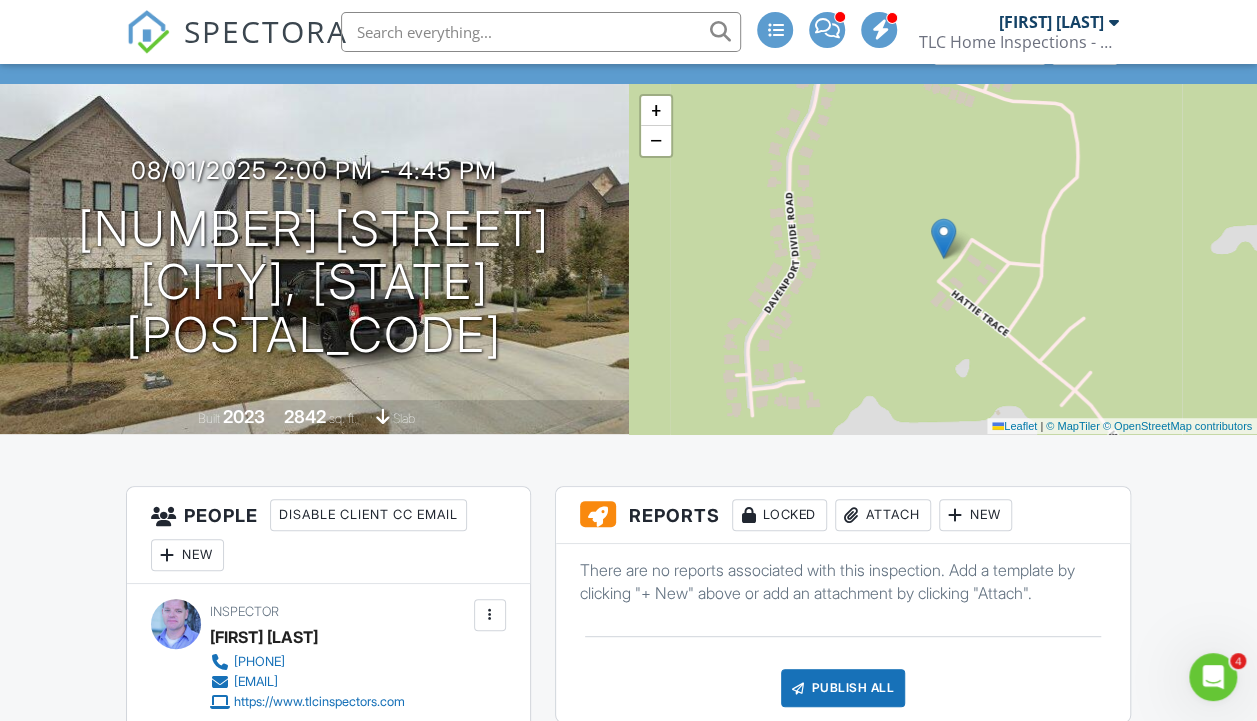 scroll, scrollTop: 0, scrollLeft: 0, axis: both 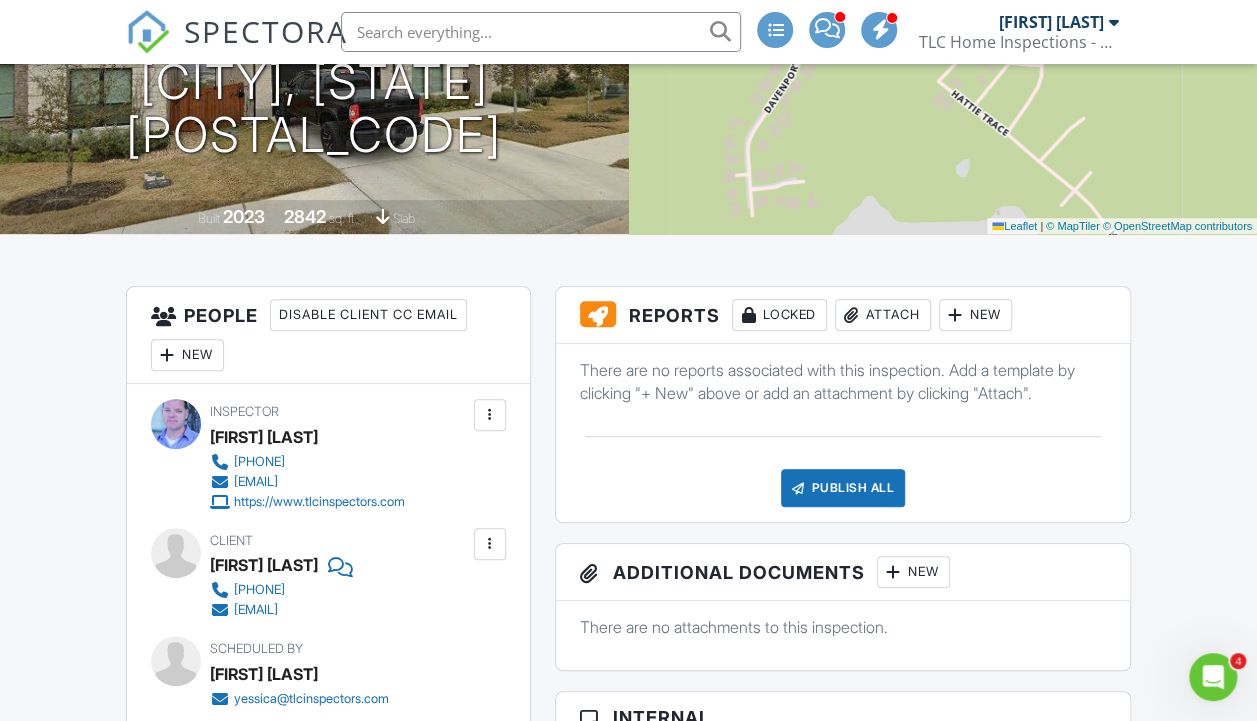 click on "Attach" at bounding box center [883, 315] 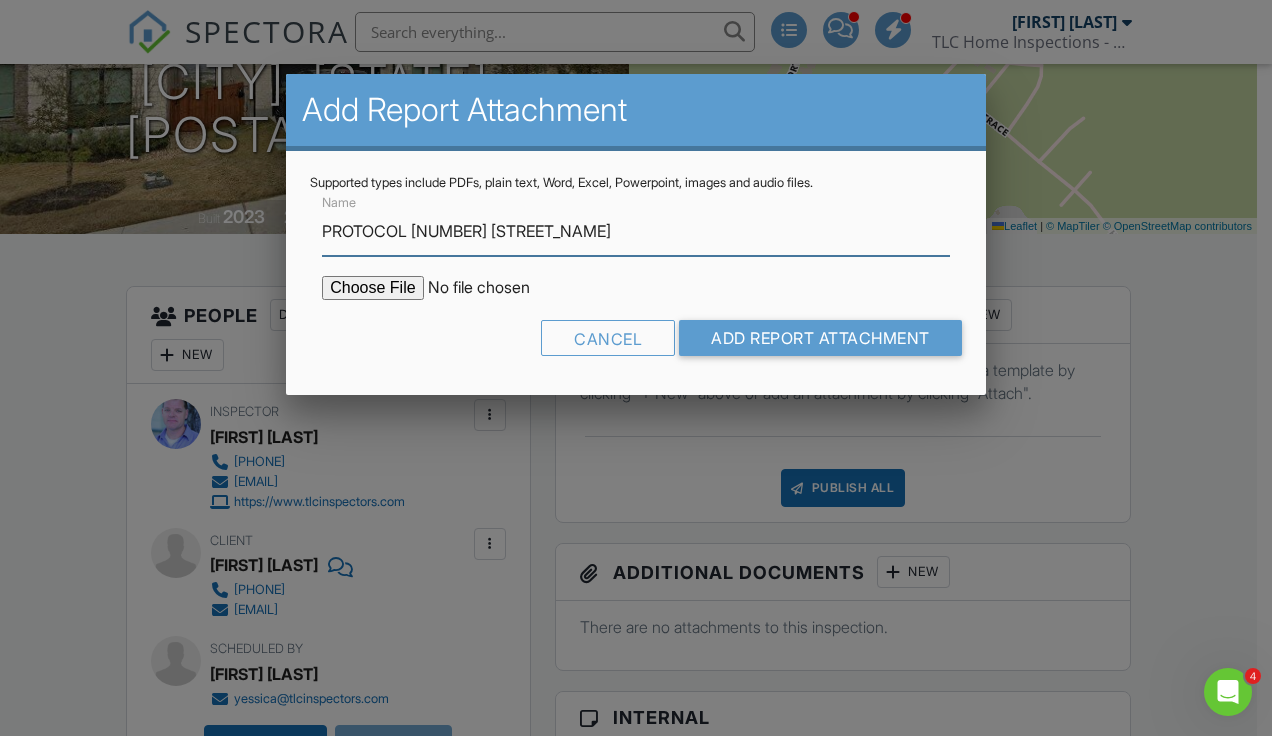 type on "PROTOCOL 6216 SONTAG" 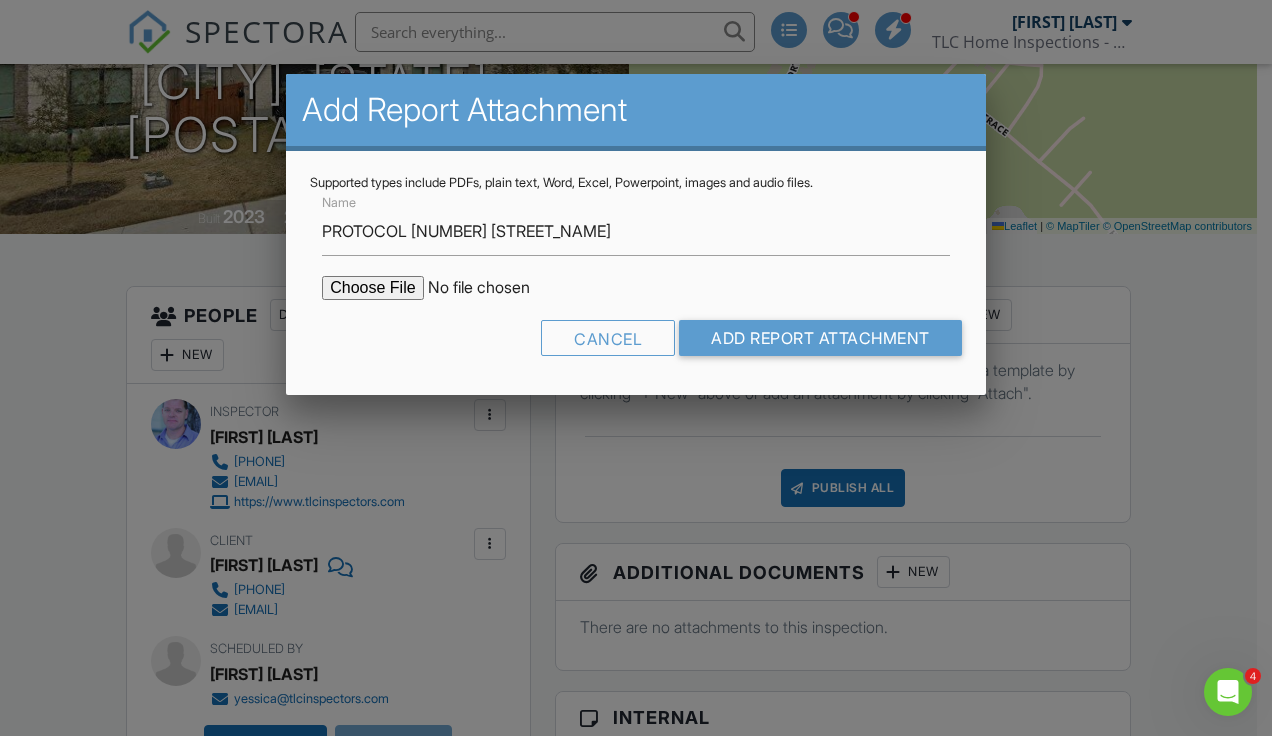 click at bounding box center [492, 288] 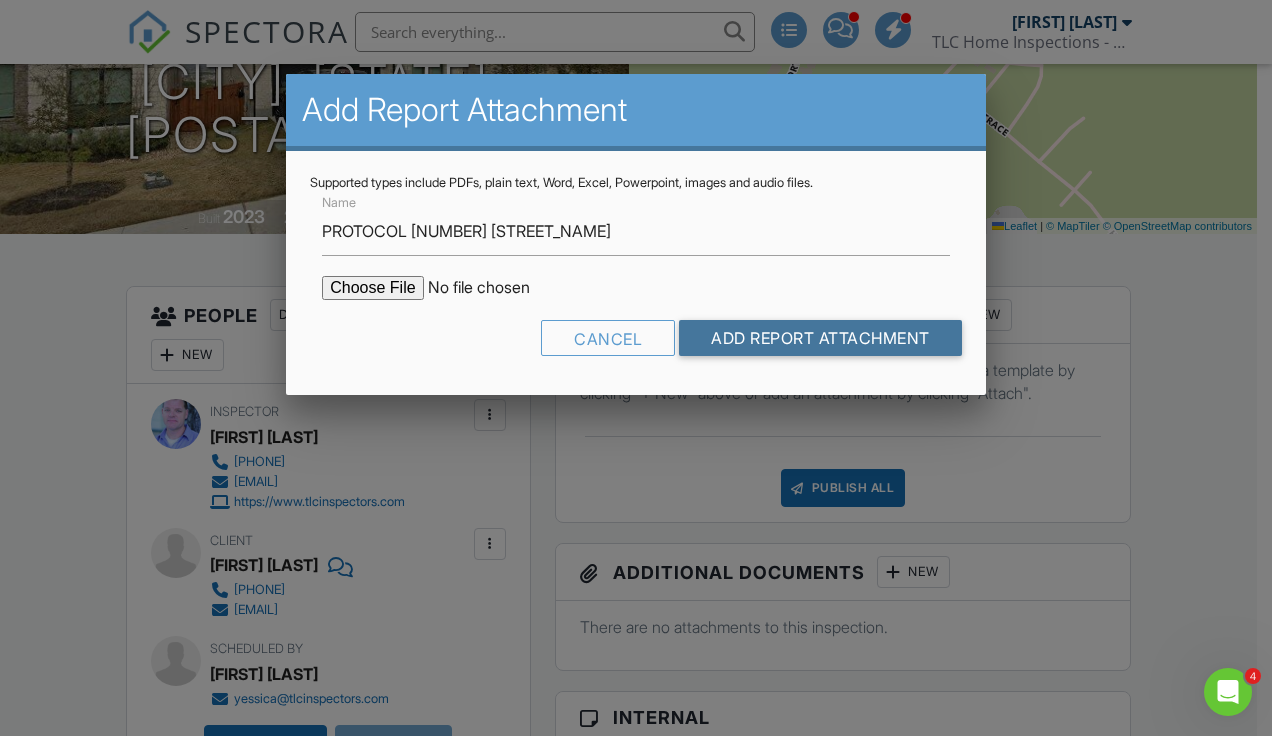 click on "Add Report Attachment" at bounding box center [820, 338] 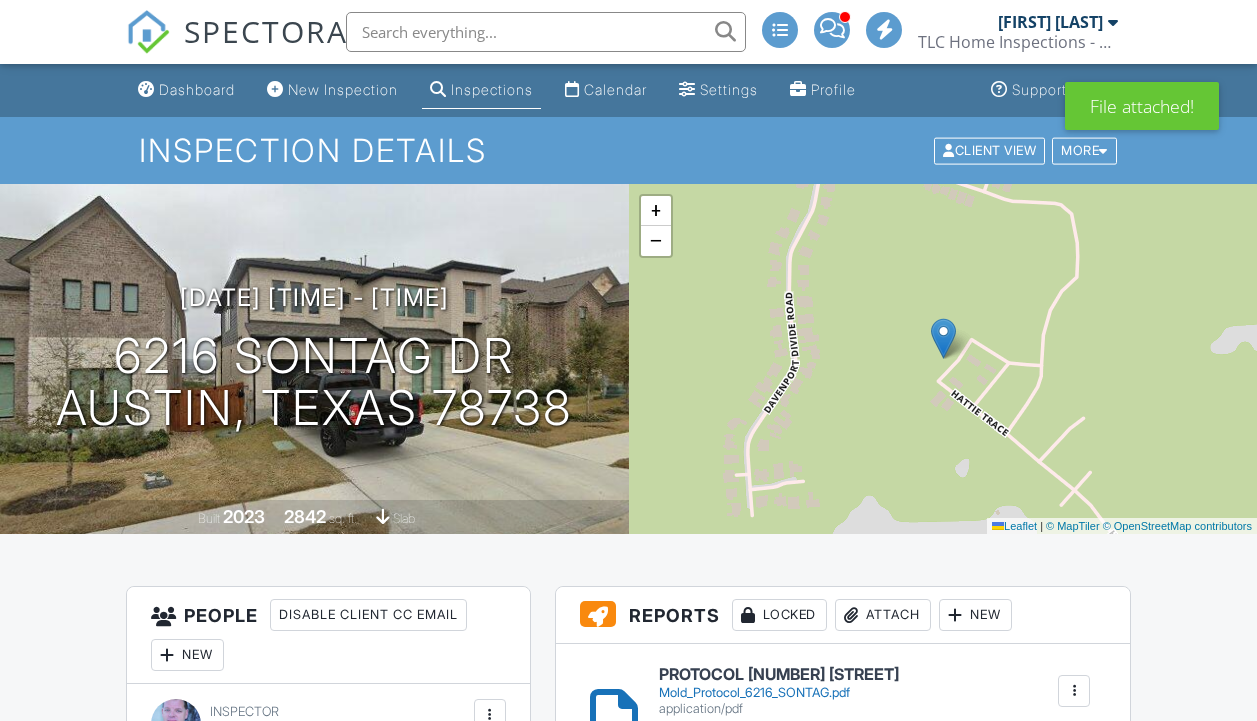 scroll, scrollTop: 0, scrollLeft: 0, axis: both 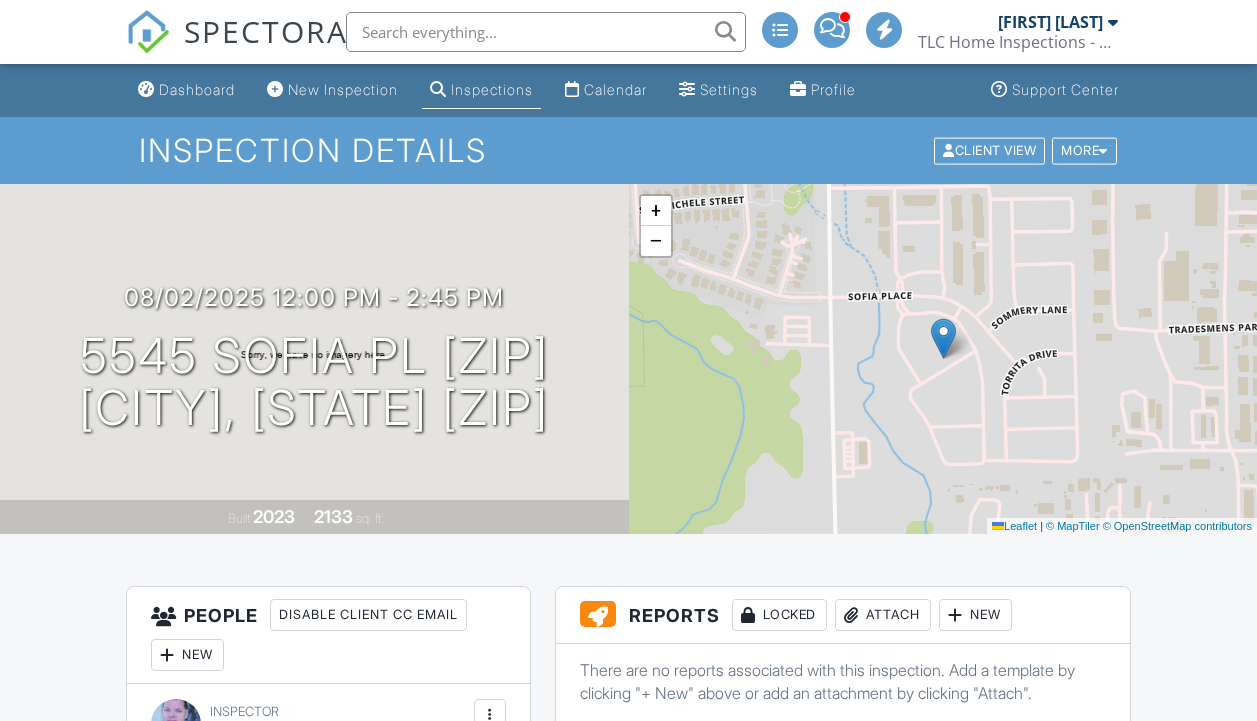 click on "Attach" at bounding box center [883, 615] 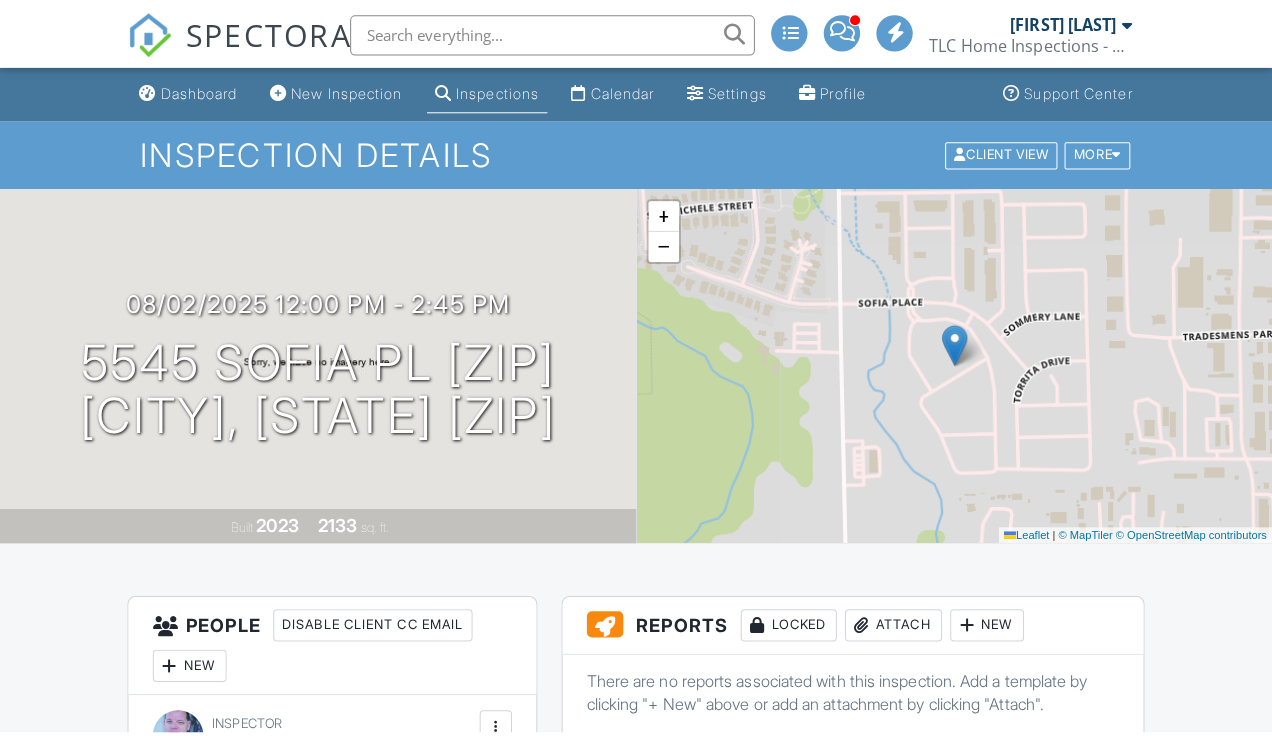 scroll, scrollTop: 200, scrollLeft: 0, axis: vertical 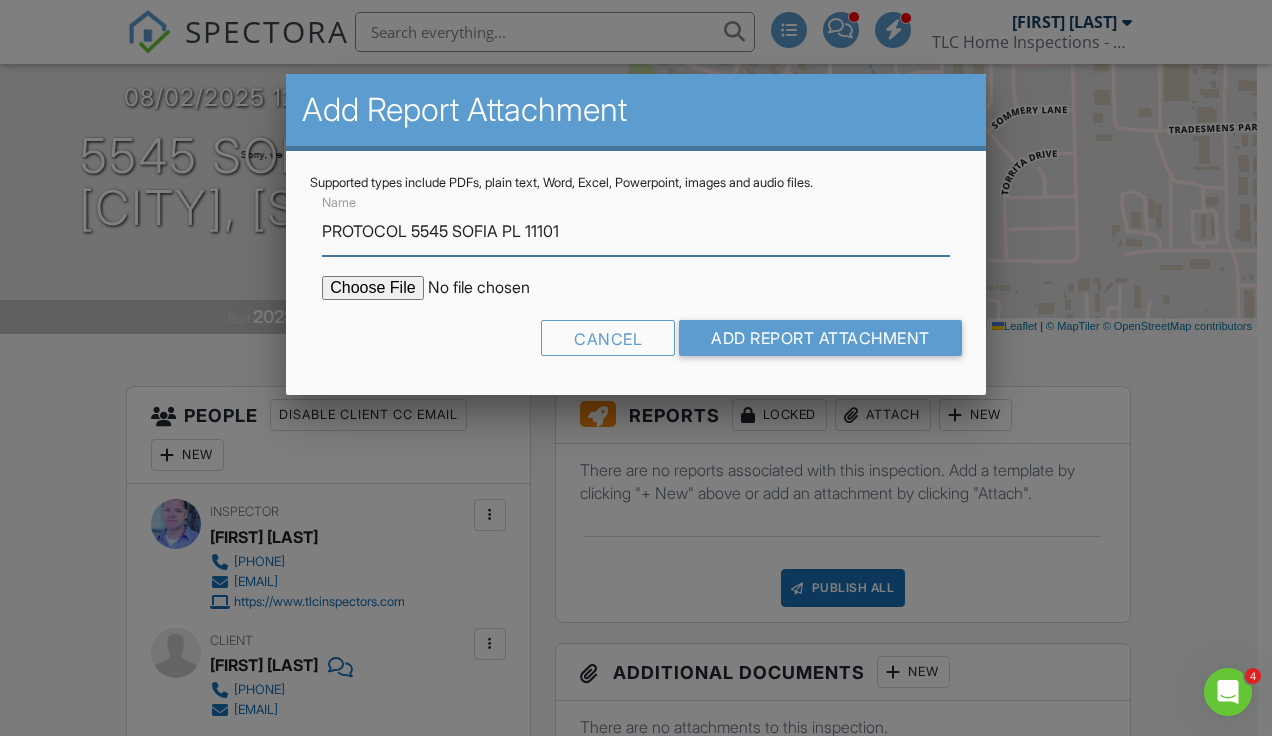 type on "PROTOCOL [NUMBER] [STREET] [POSTAL_CODE]" 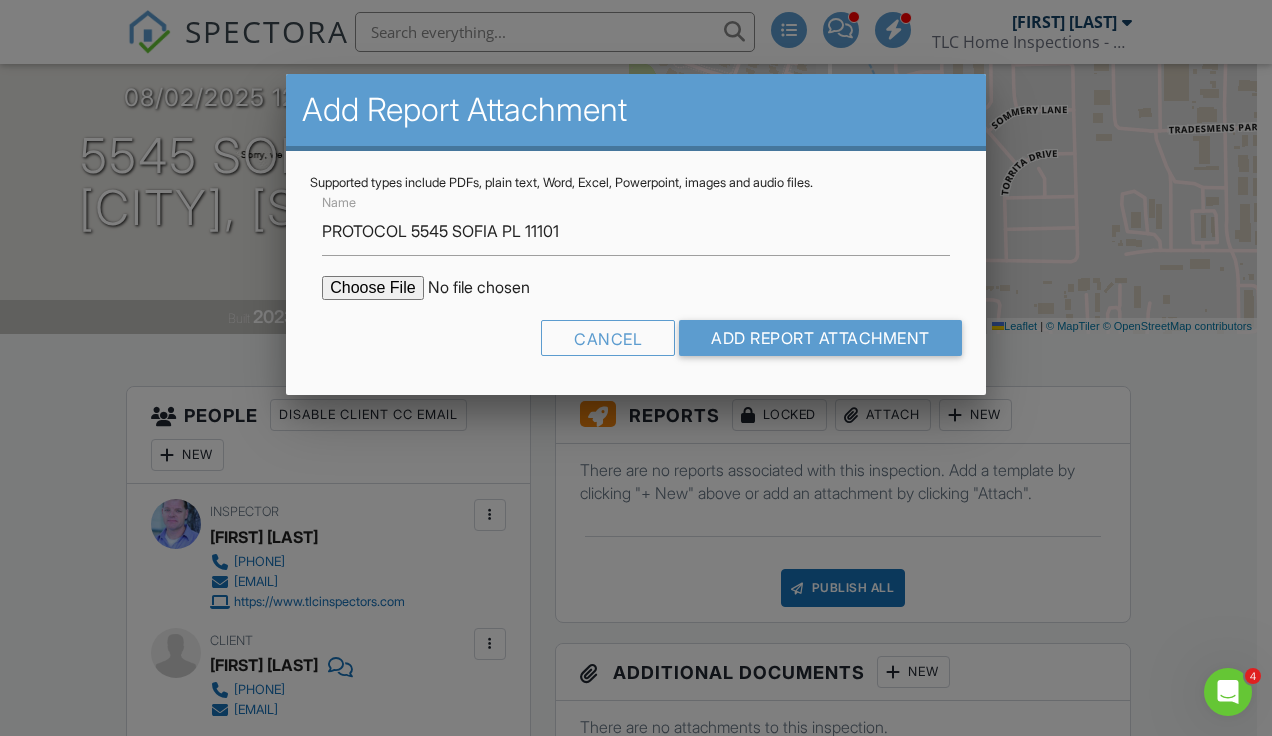 click at bounding box center (492, 288) 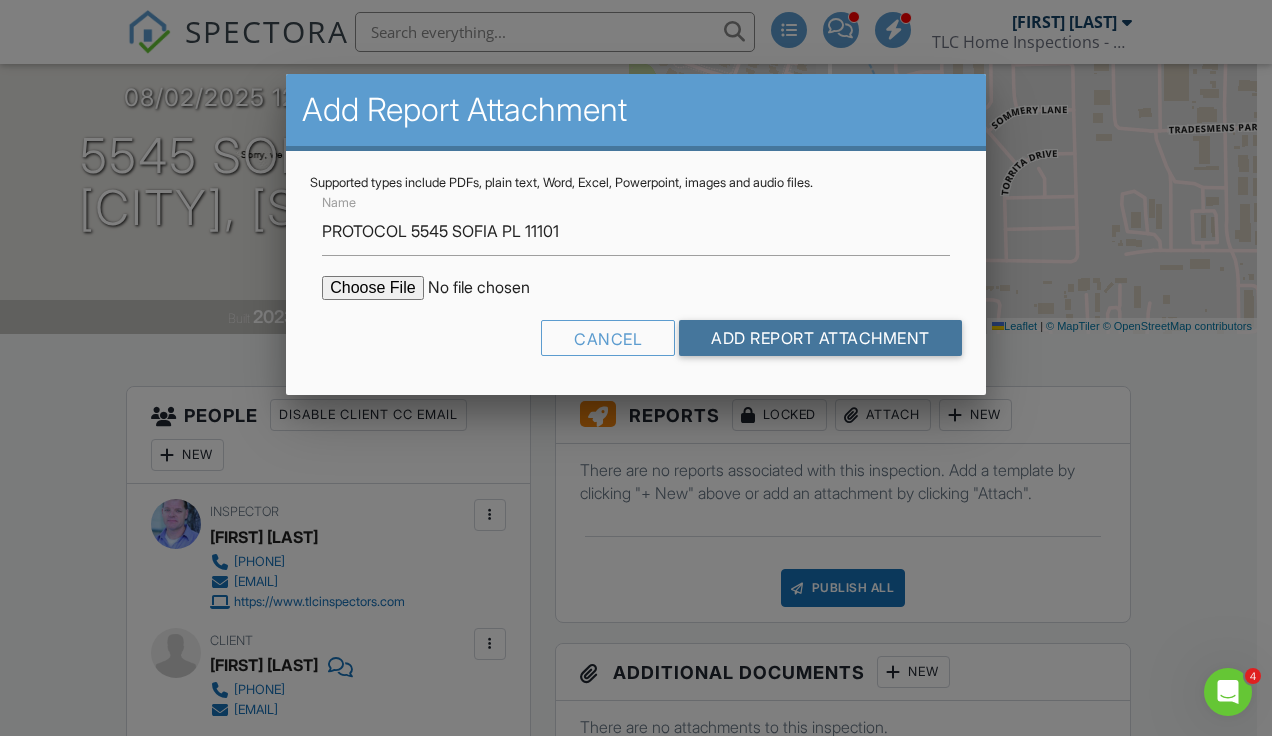 click on "Add Report Attachment" at bounding box center (820, 338) 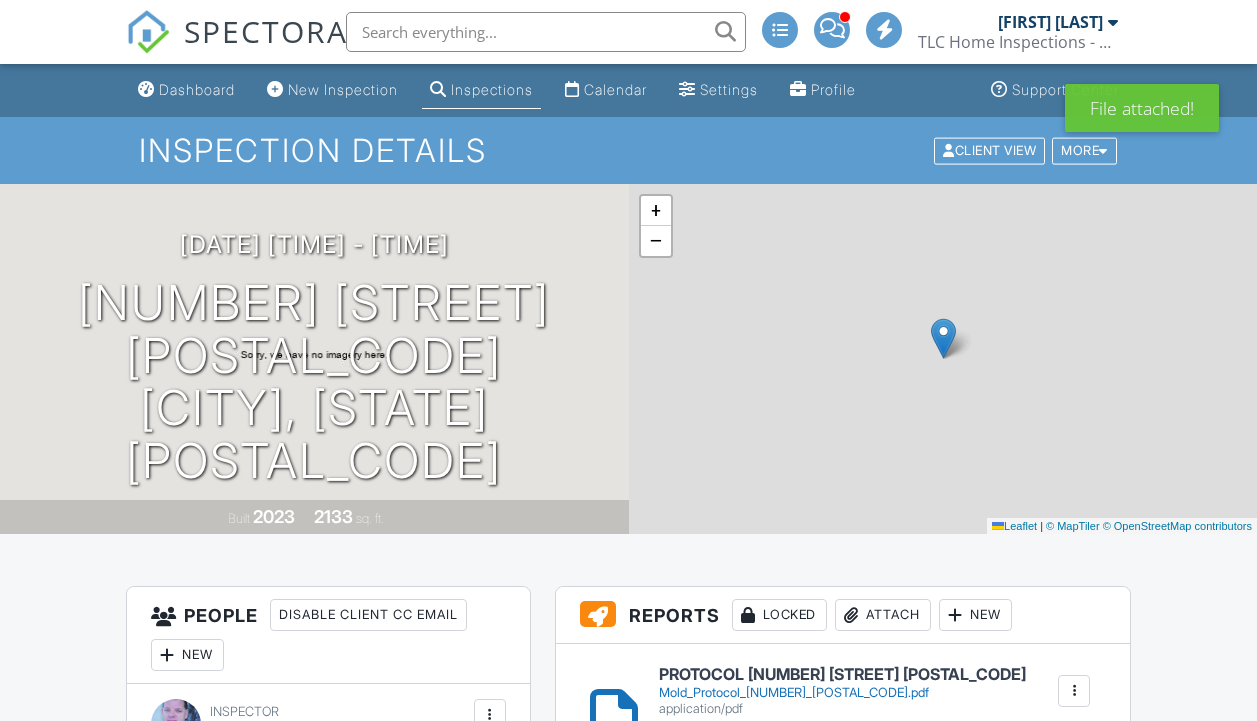 scroll, scrollTop: 0, scrollLeft: 0, axis: both 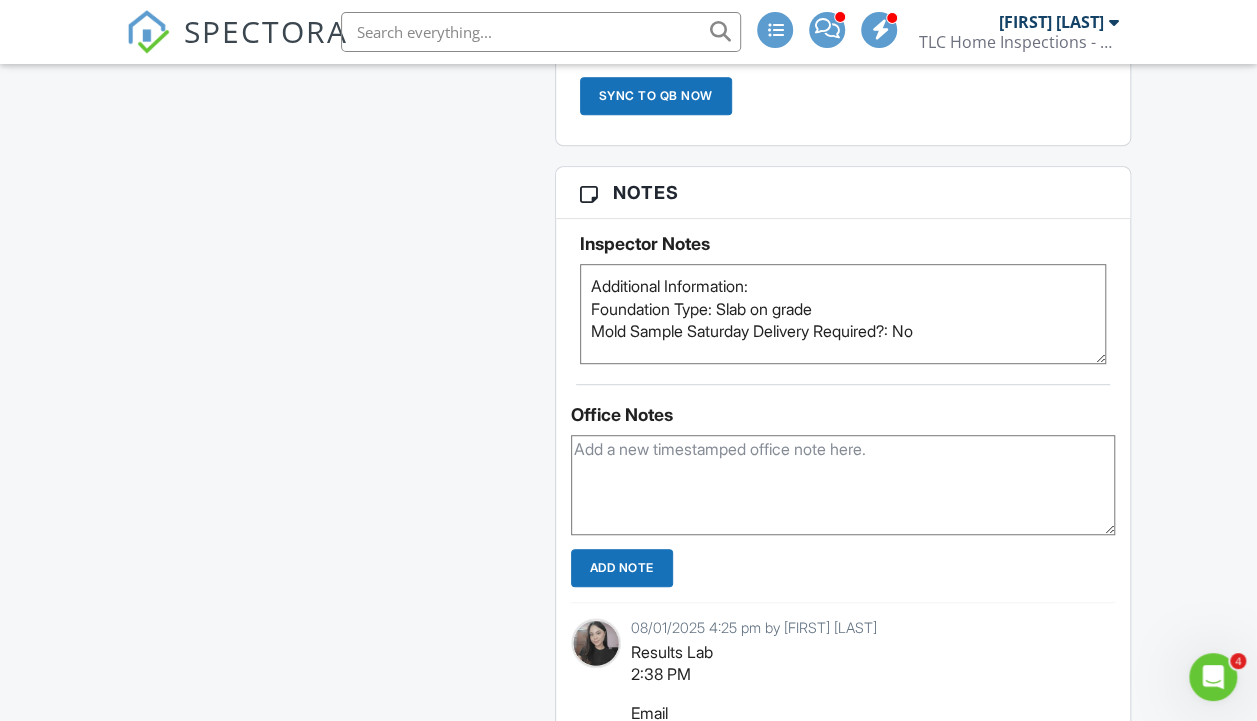 click at bounding box center [843, 485] 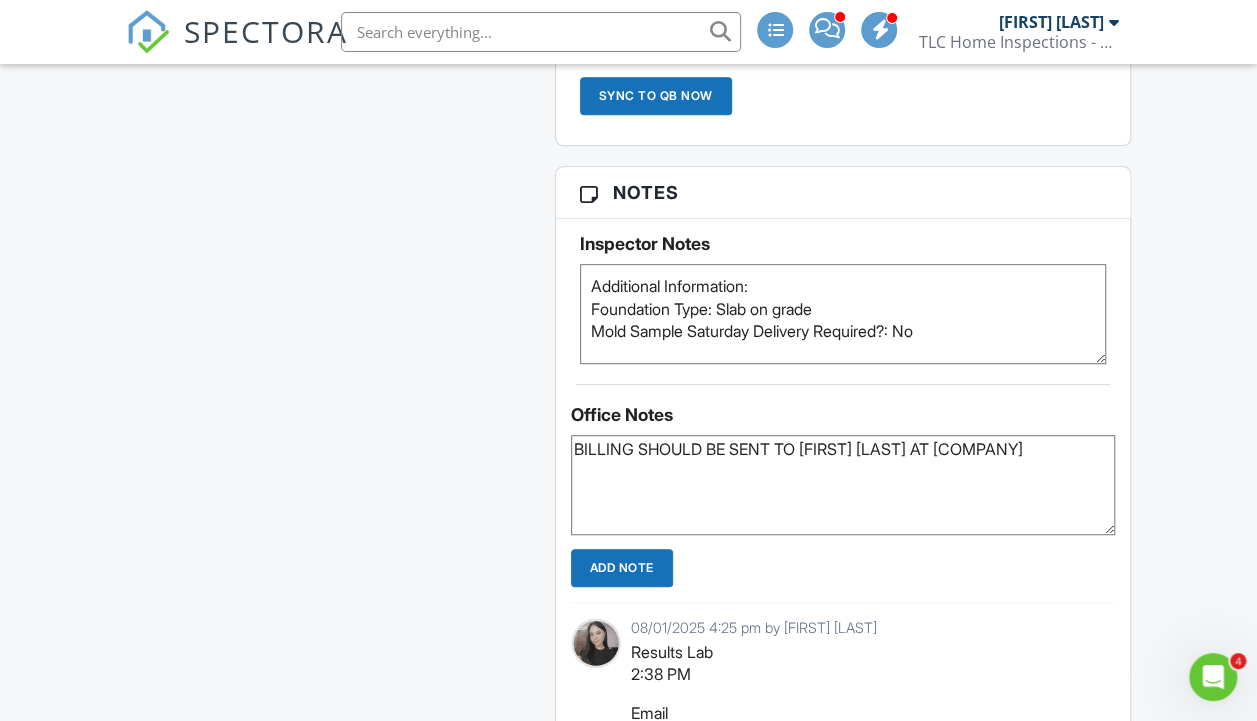 type on "BILLING SHOULD BE SENT TO BRIAN CASTRO AT WOW CLEANING" 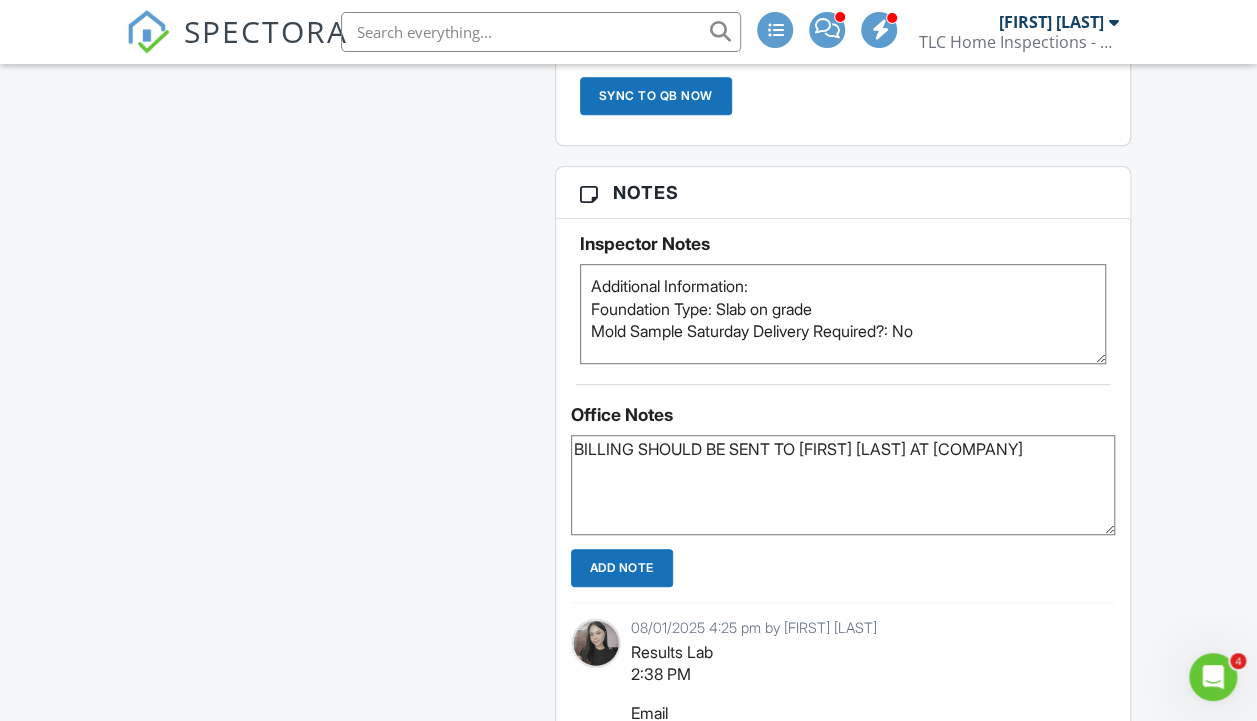 click on "Add Note" at bounding box center (622, 568) 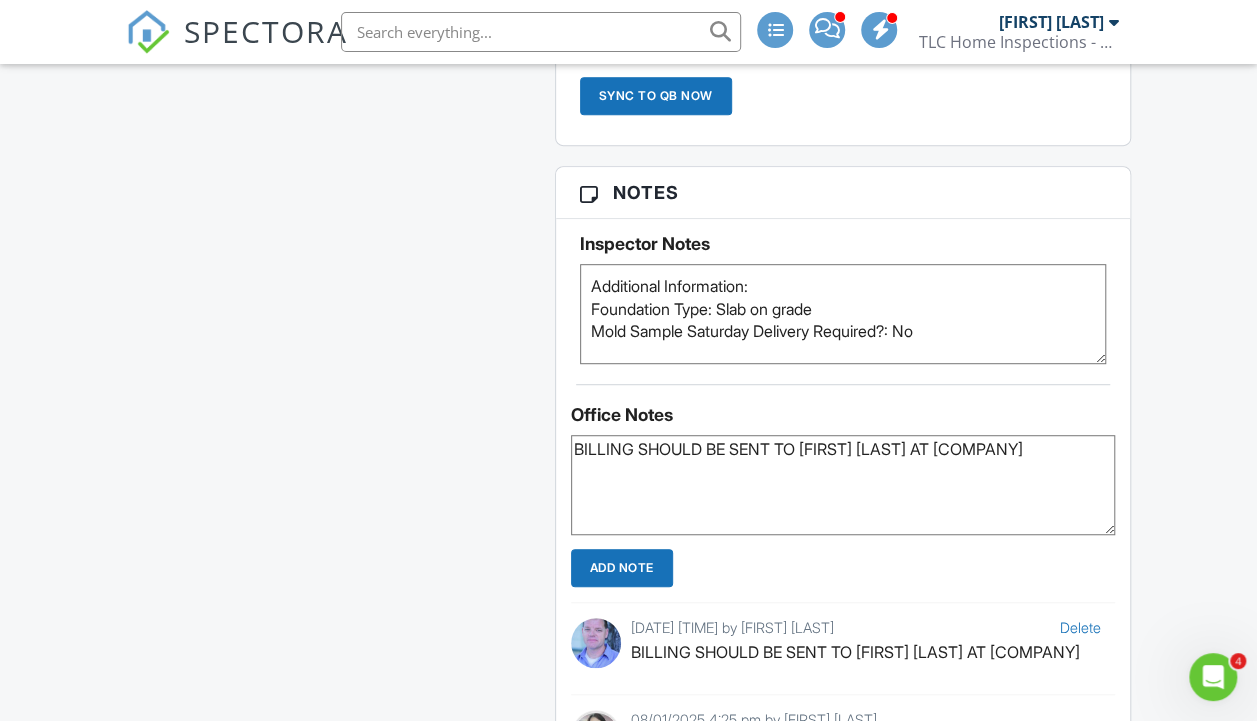 type 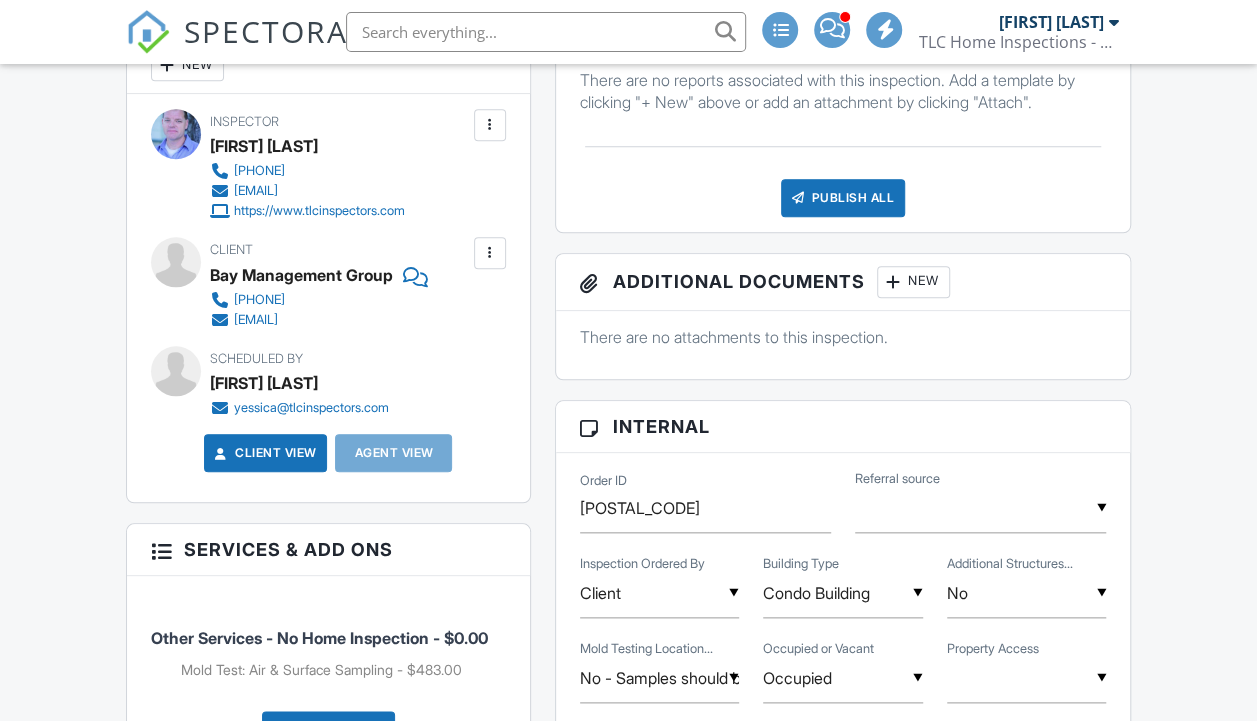 scroll, scrollTop: 800, scrollLeft: 0, axis: vertical 